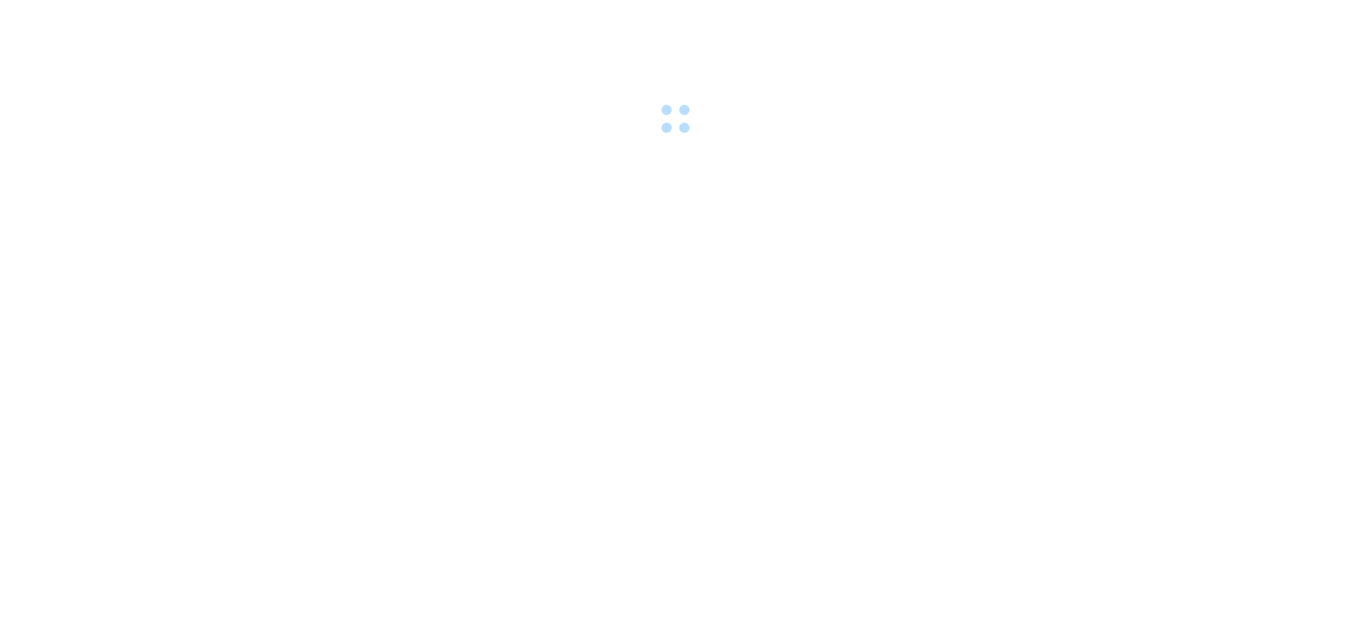 scroll, scrollTop: 0, scrollLeft: 0, axis: both 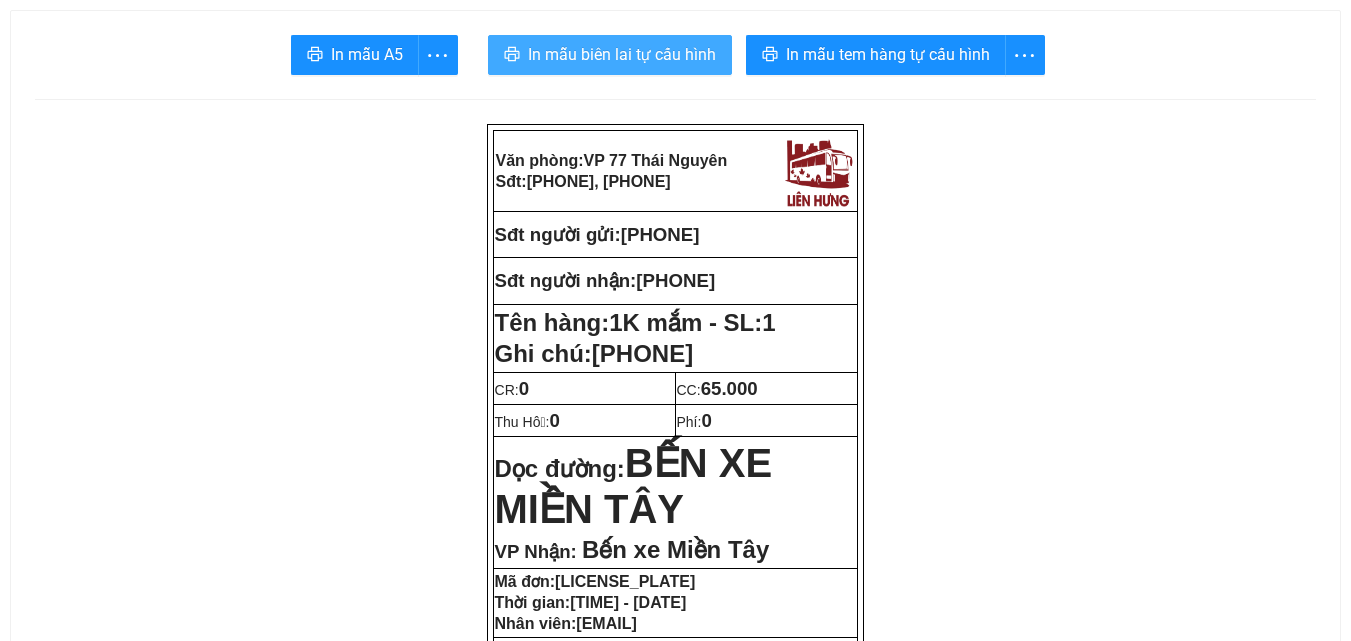 click on "In mẫu biên lai tự cấu hình" at bounding box center [622, 54] 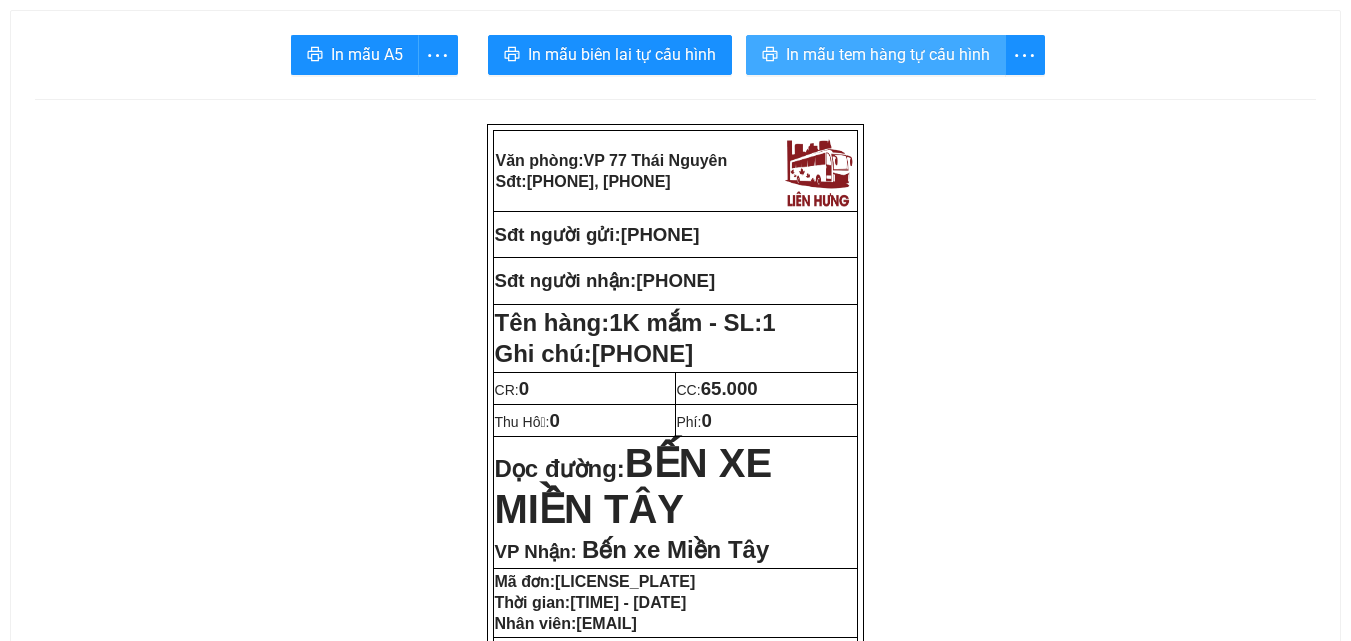 click on "In mẫu tem hàng tự cấu hình" at bounding box center [888, 54] 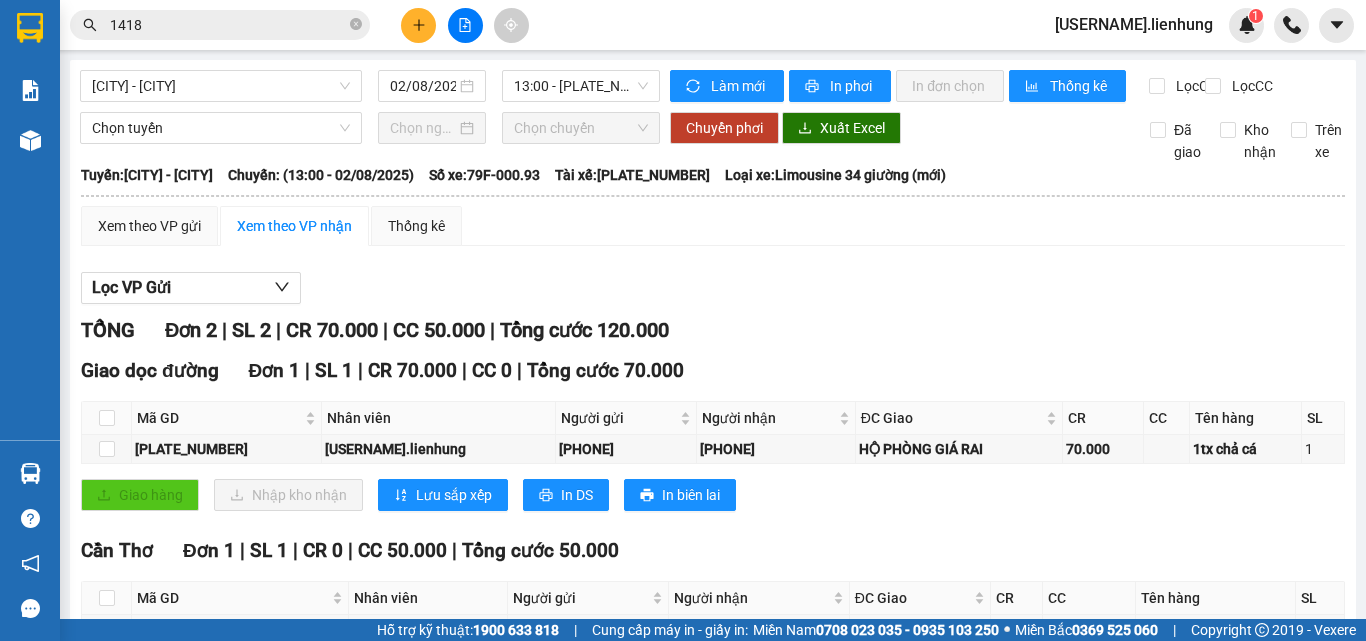 scroll, scrollTop: 0, scrollLeft: 0, axis: both 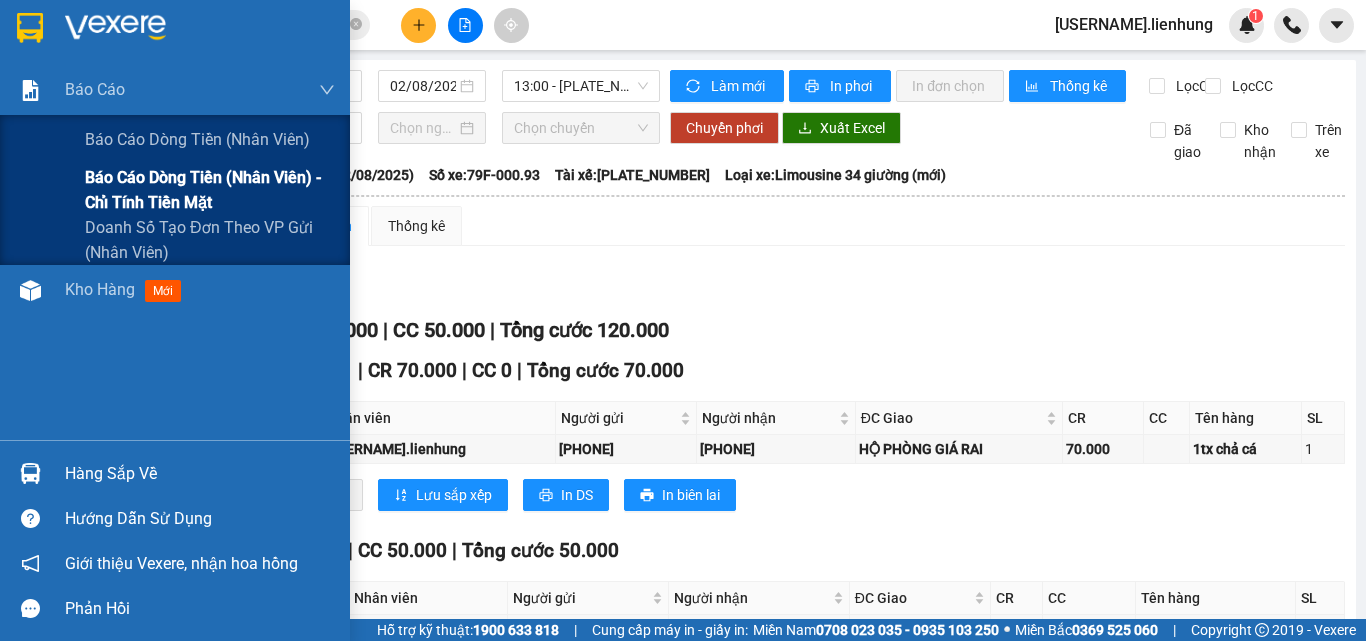 click on "Báo cáo dòng tiền (nhân viên) - chỉ tính tiền mặt" at bounding box center [210, 190] 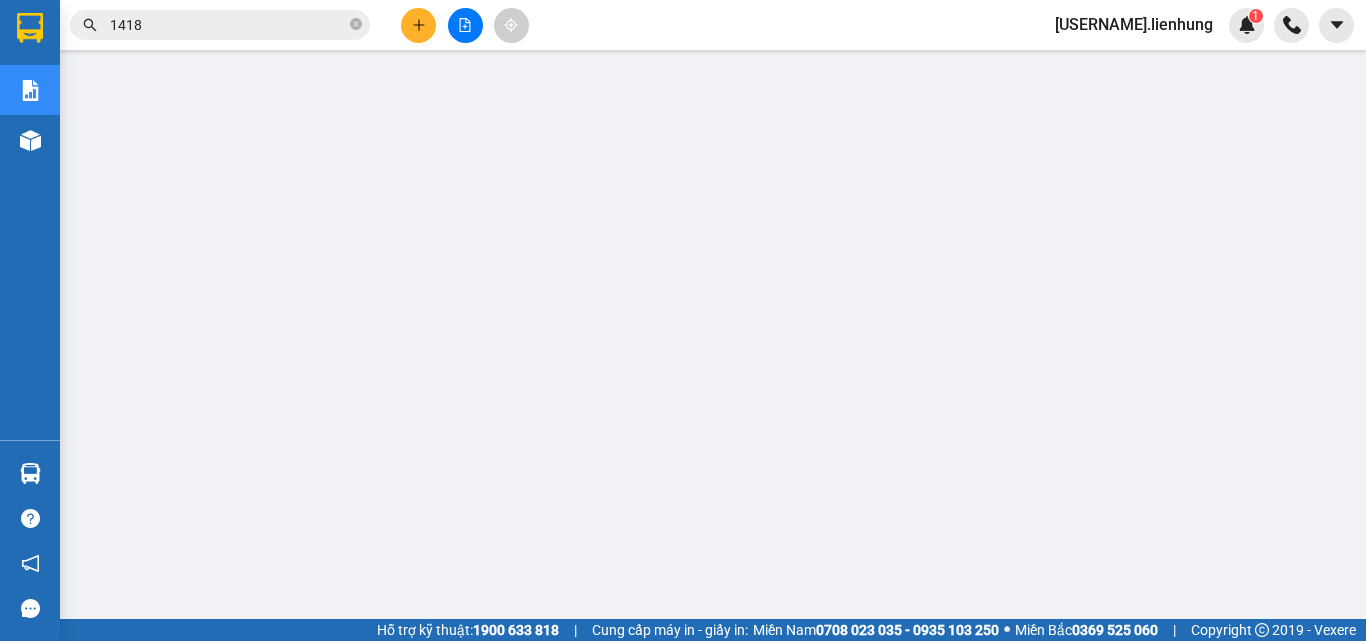 click at bounding box center (465, 25) 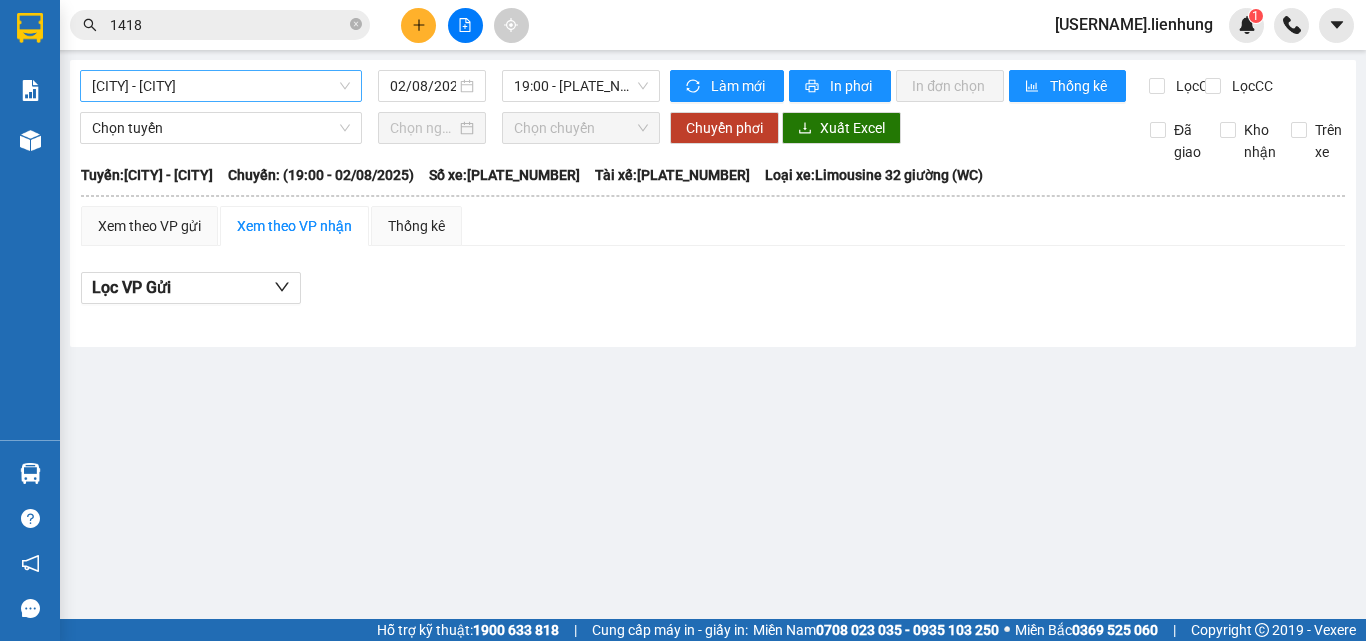 click on "[CITY] - [CITY]" at bounding box center (221, 86) 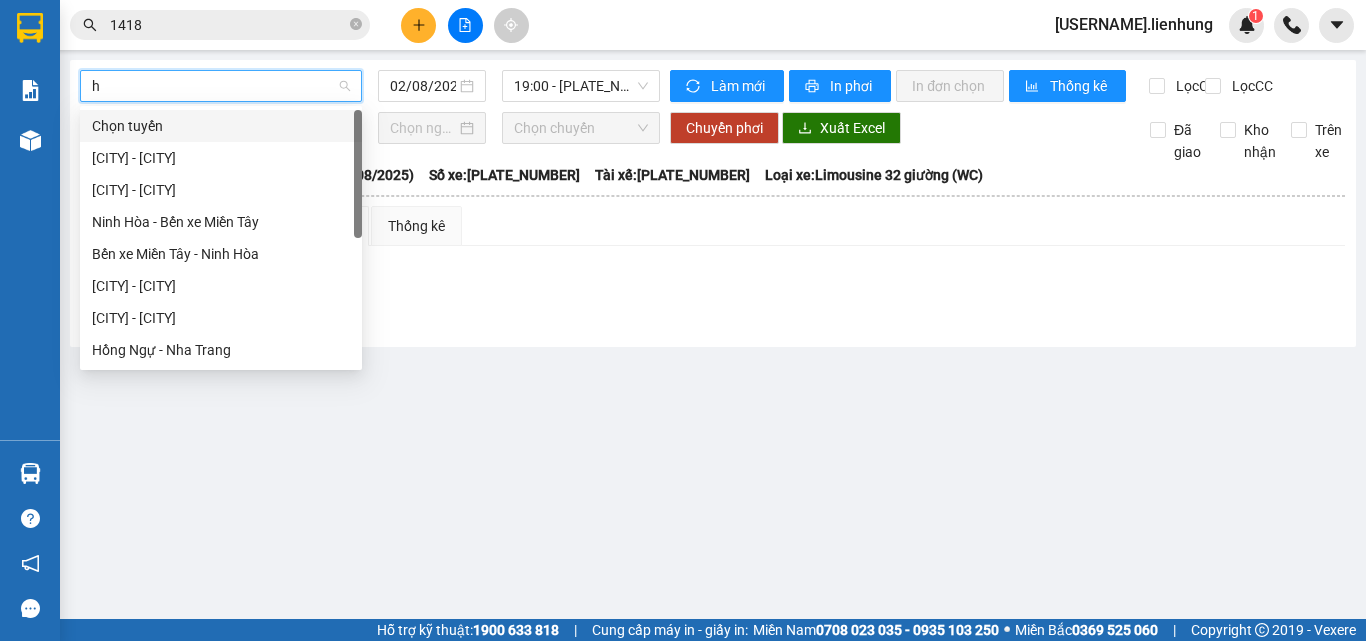 type on "hồ" 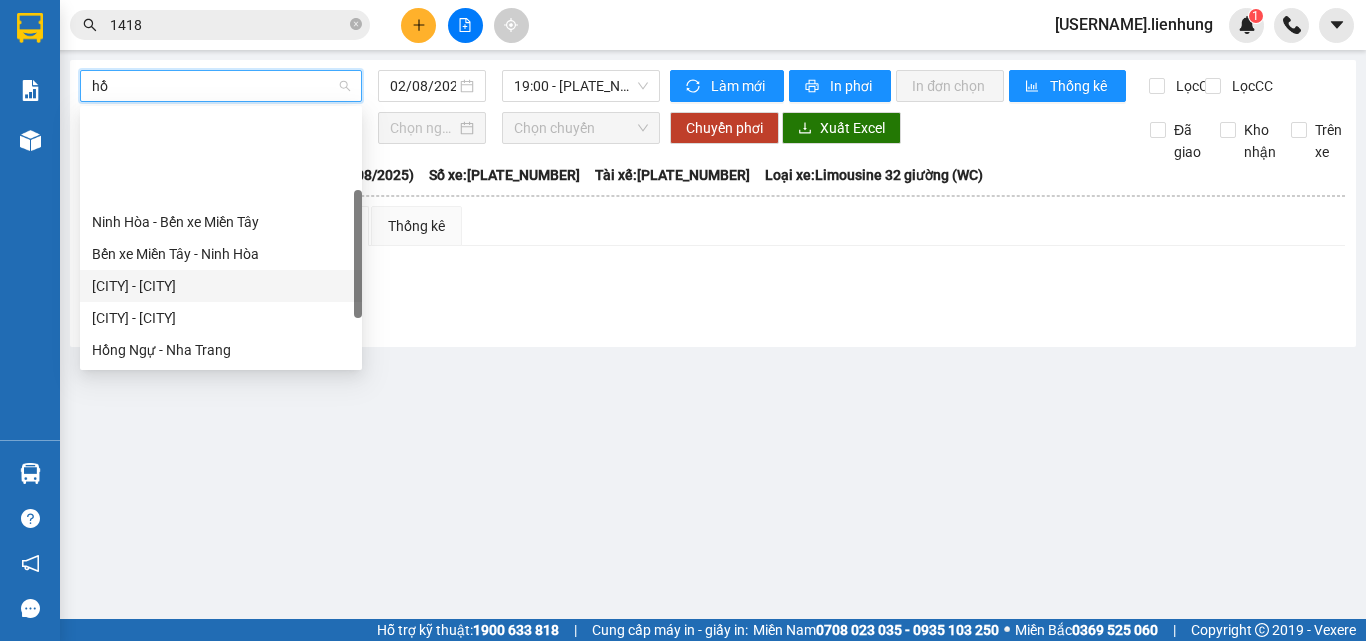 scroll, scrollTop: 100, scrollLeft: 0, axis: vertical 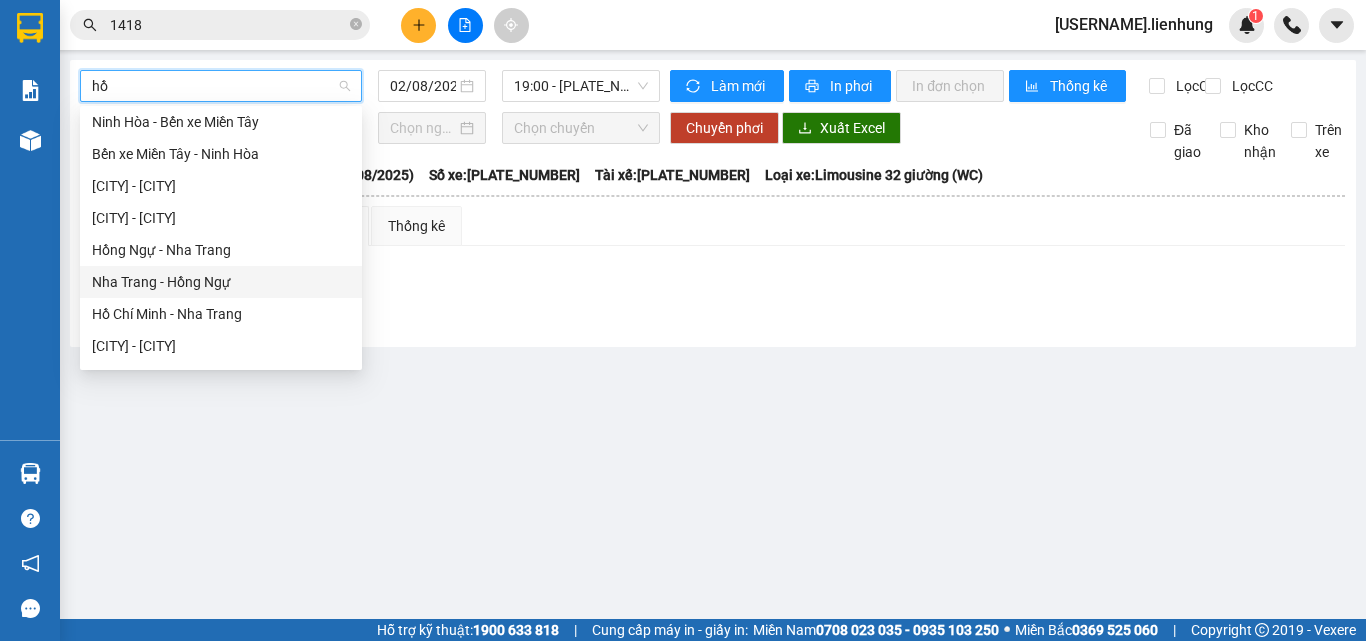 click on "Nha Trang - Hồng Ngự" at bounding box center (221, 282) 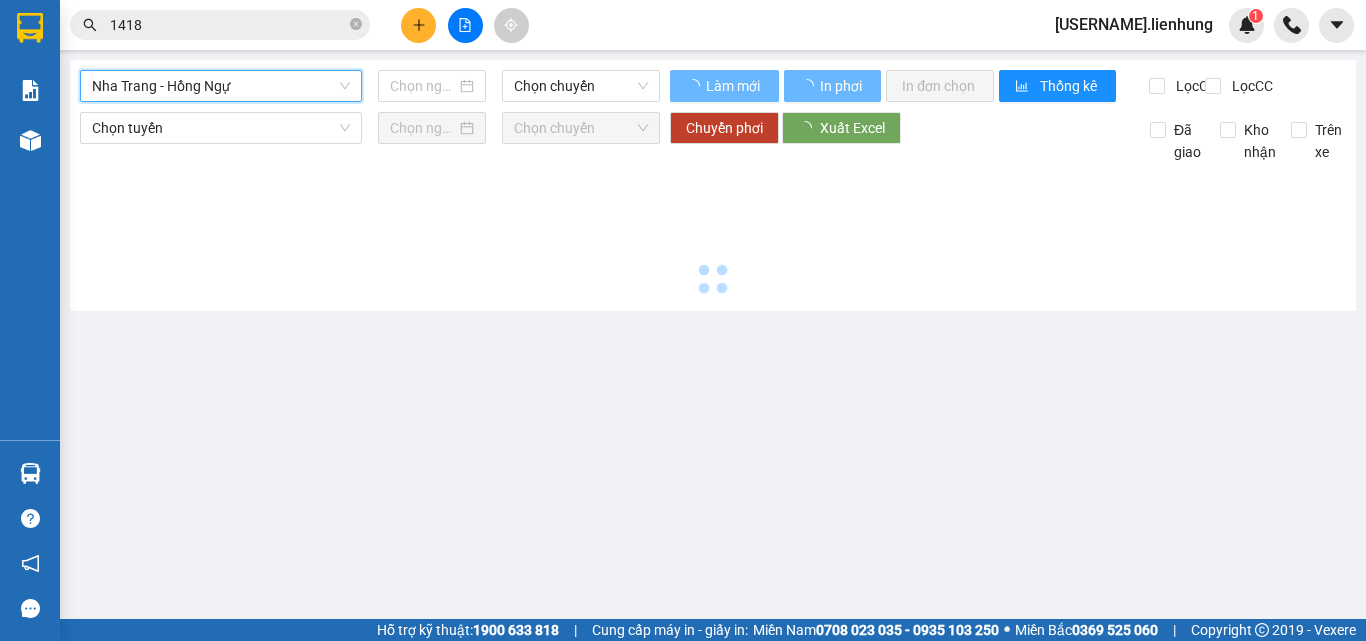 type on "02/08/2025" 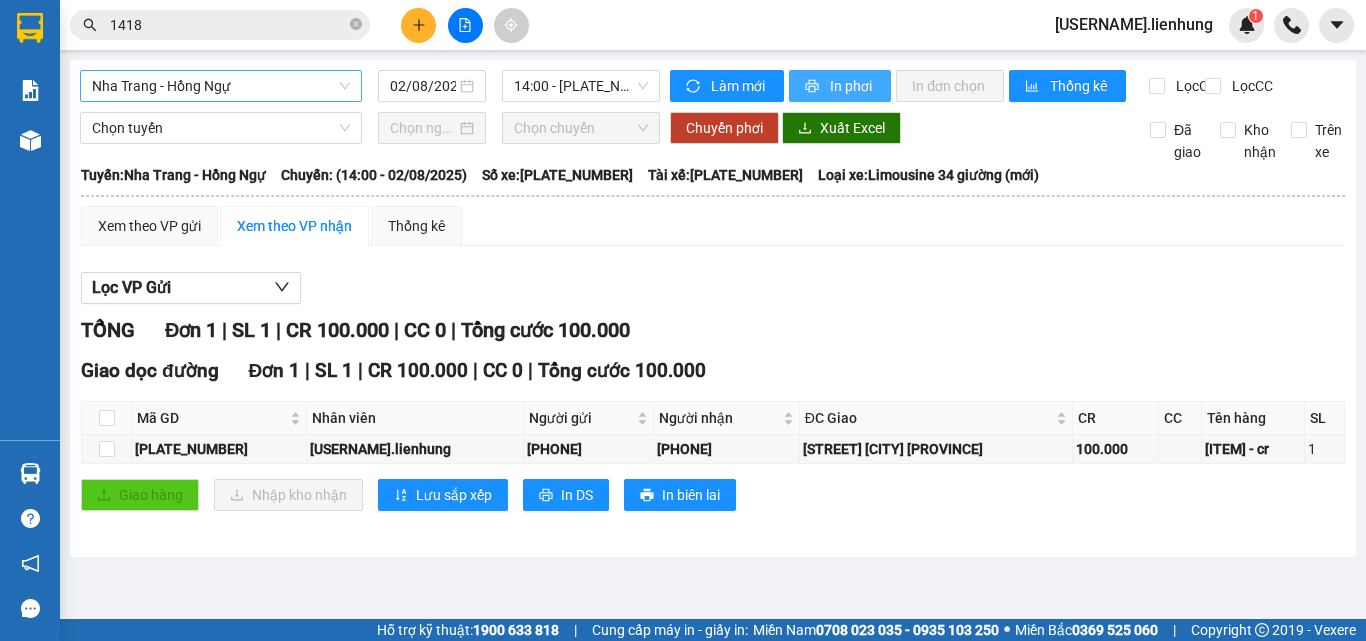 click on "In phơi" at bounding box center [852, 86] 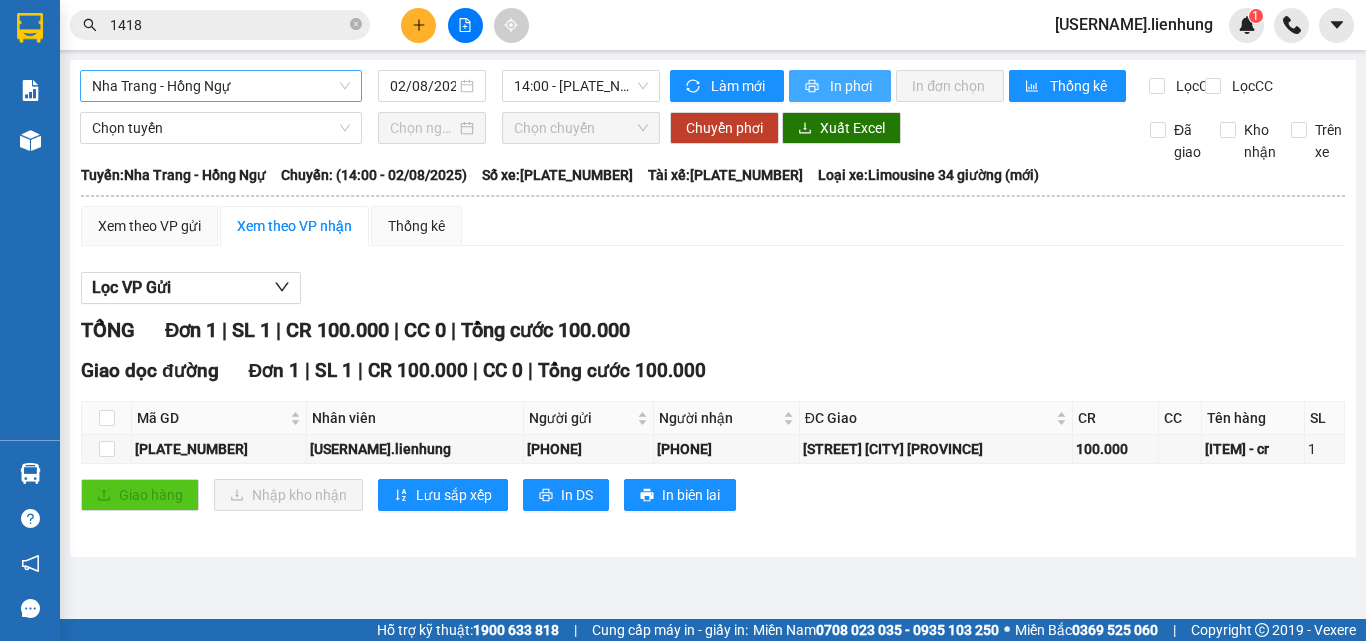 scroll, scrollTop: 0, scrollLeft: 0, axis: both 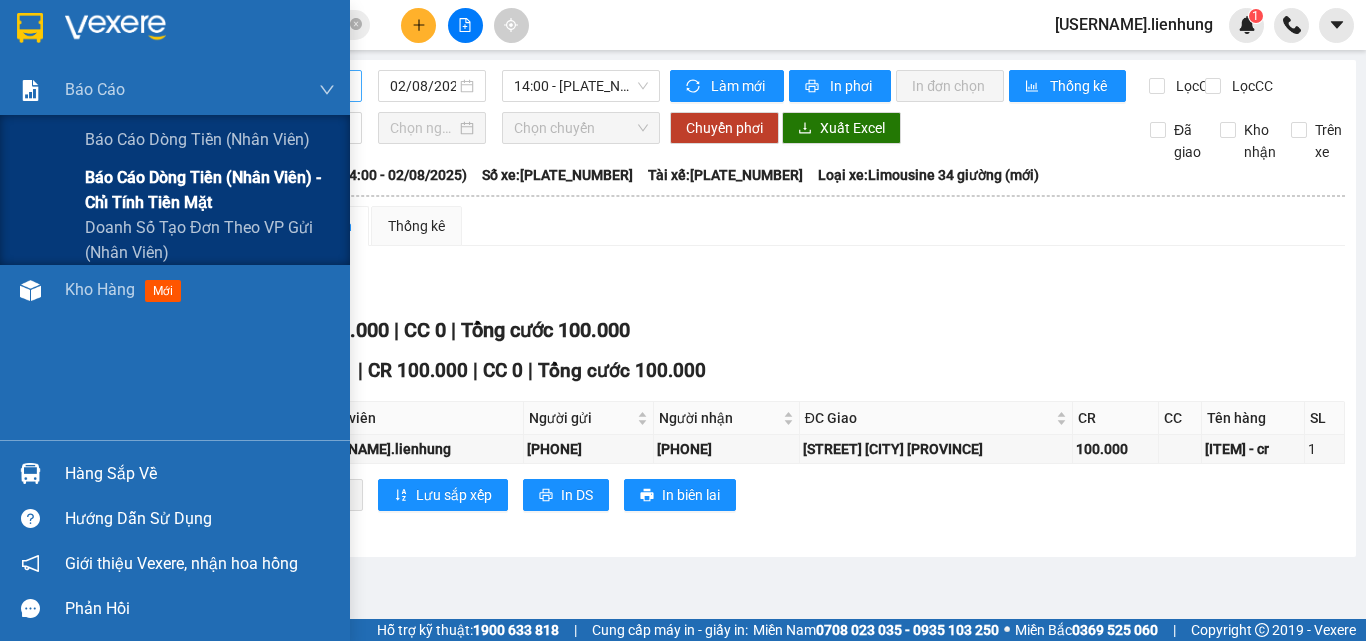 click on "Báo cáo dòng tiền (nhân viên) - chỉ tính tiền mặt" at bounding box center (210, 190) 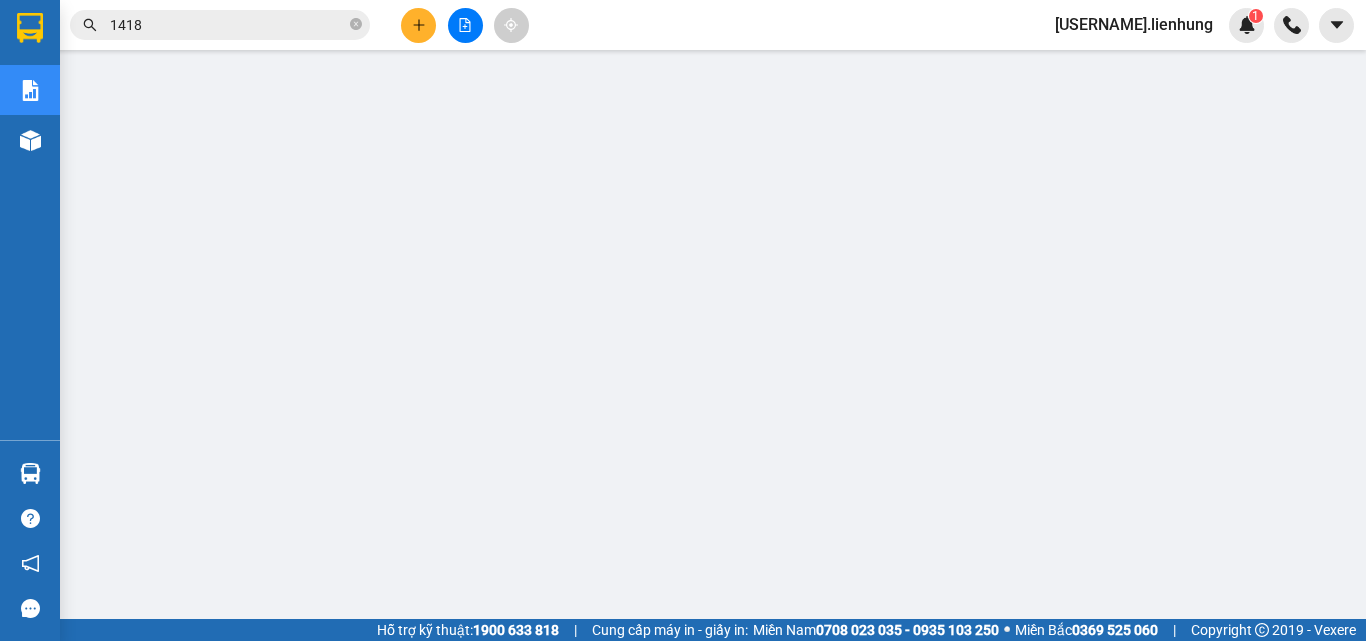click on "[USERNAME].lienhung" at bounding box center [1134, 24] 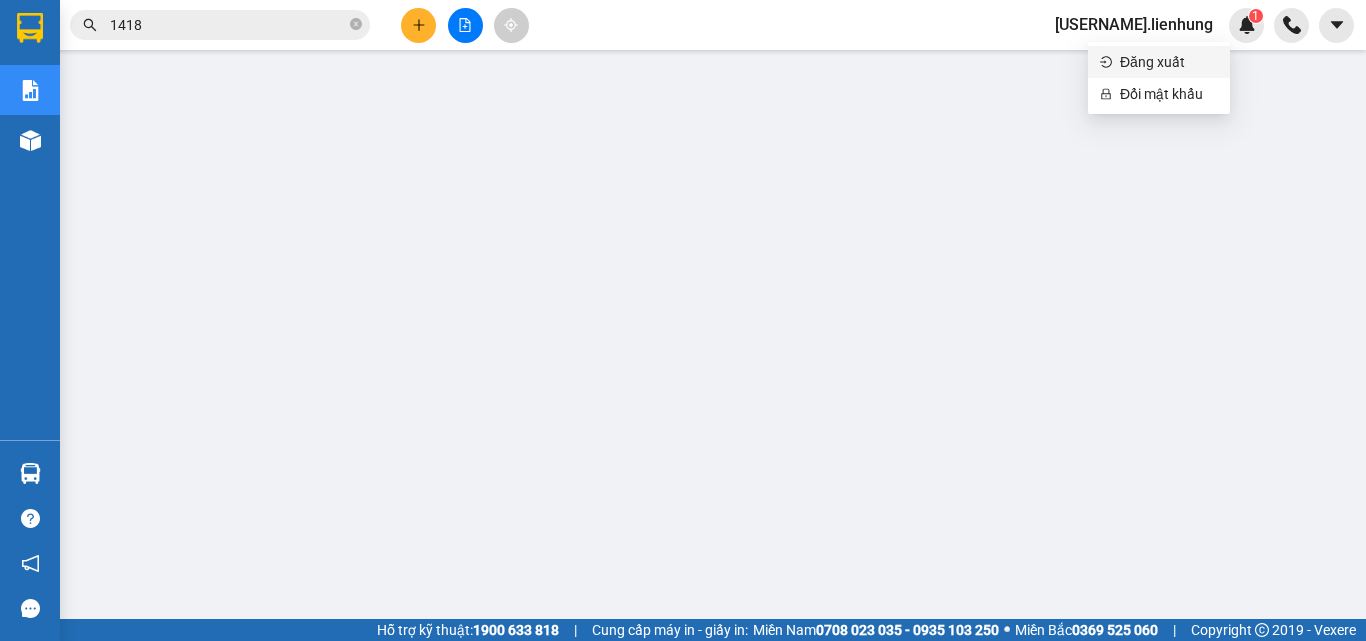 click on "Đăng xuất" at bounding box center (1169, 62) 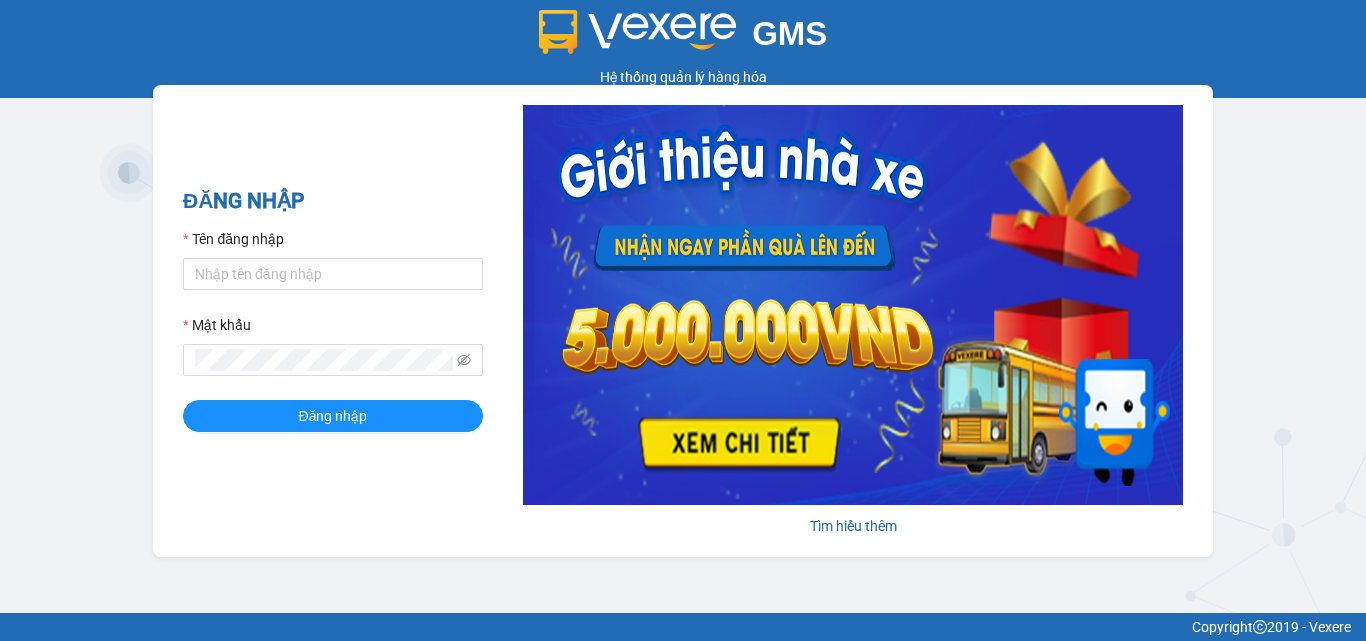 scroll, scrollTop: 0, scrollLeft: 0, axis: both 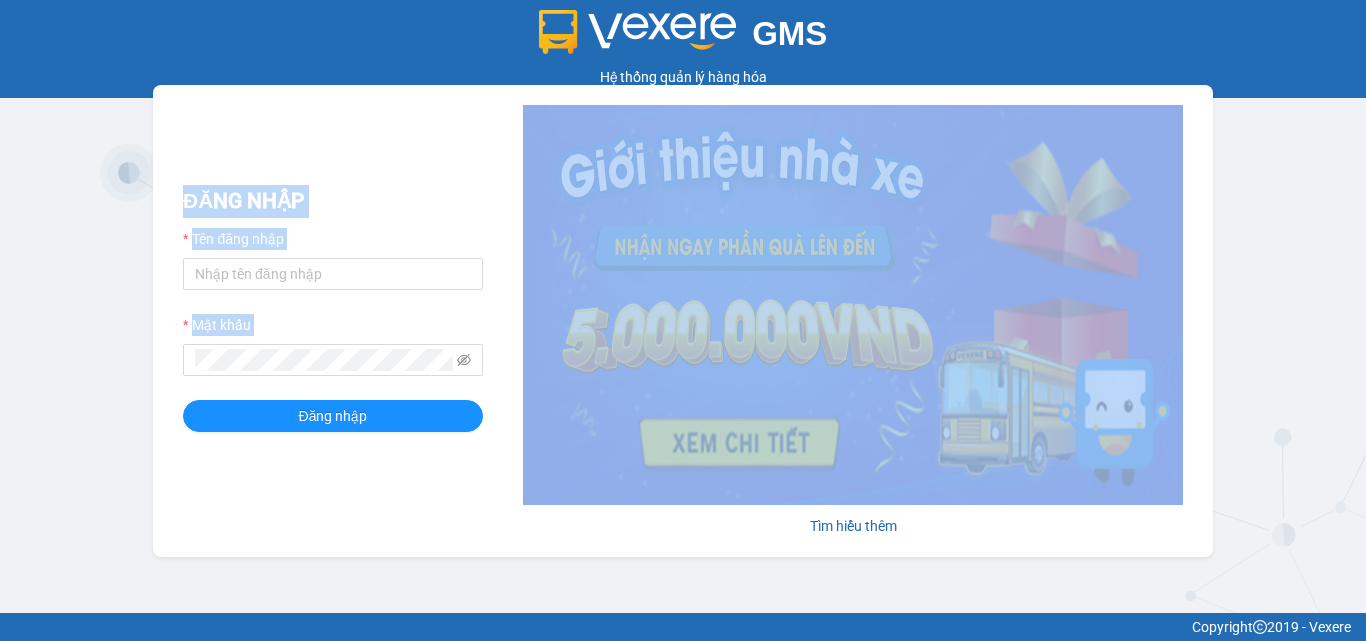 click at bounding box center [853, 305] 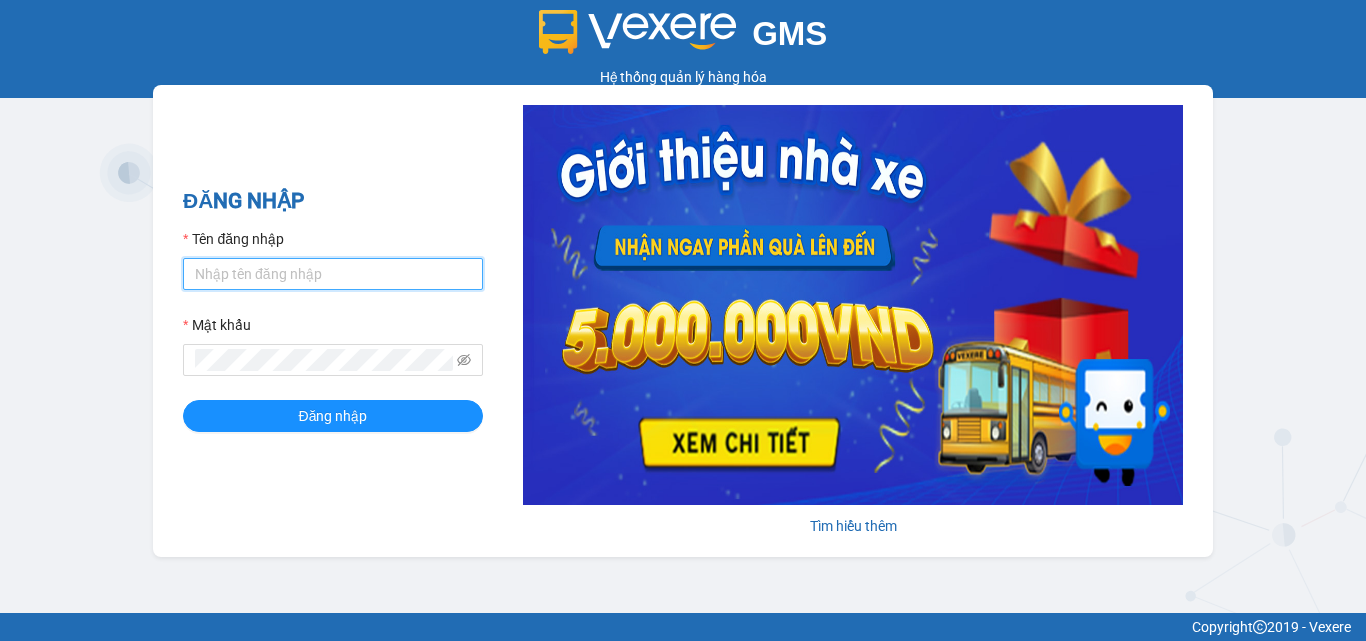 click on "Tên đăng nhập" at bounding box center [333, 274] 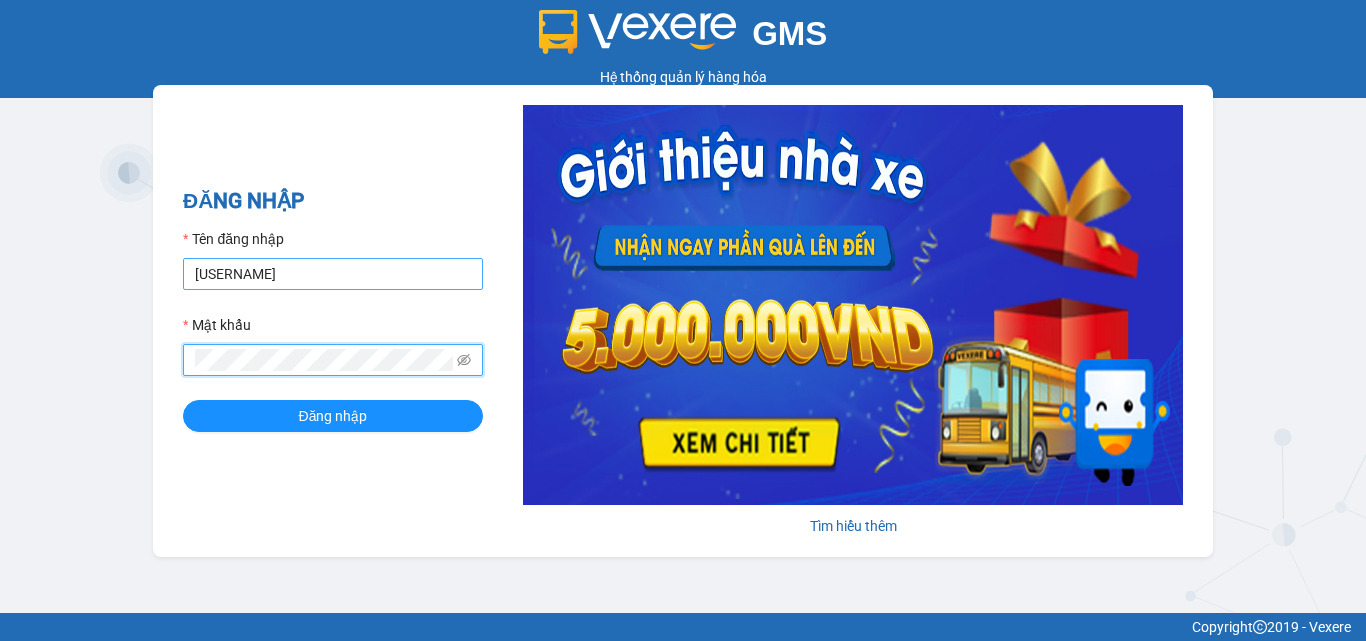 click on "Đăng nhập" at bounding box center [333, 416] 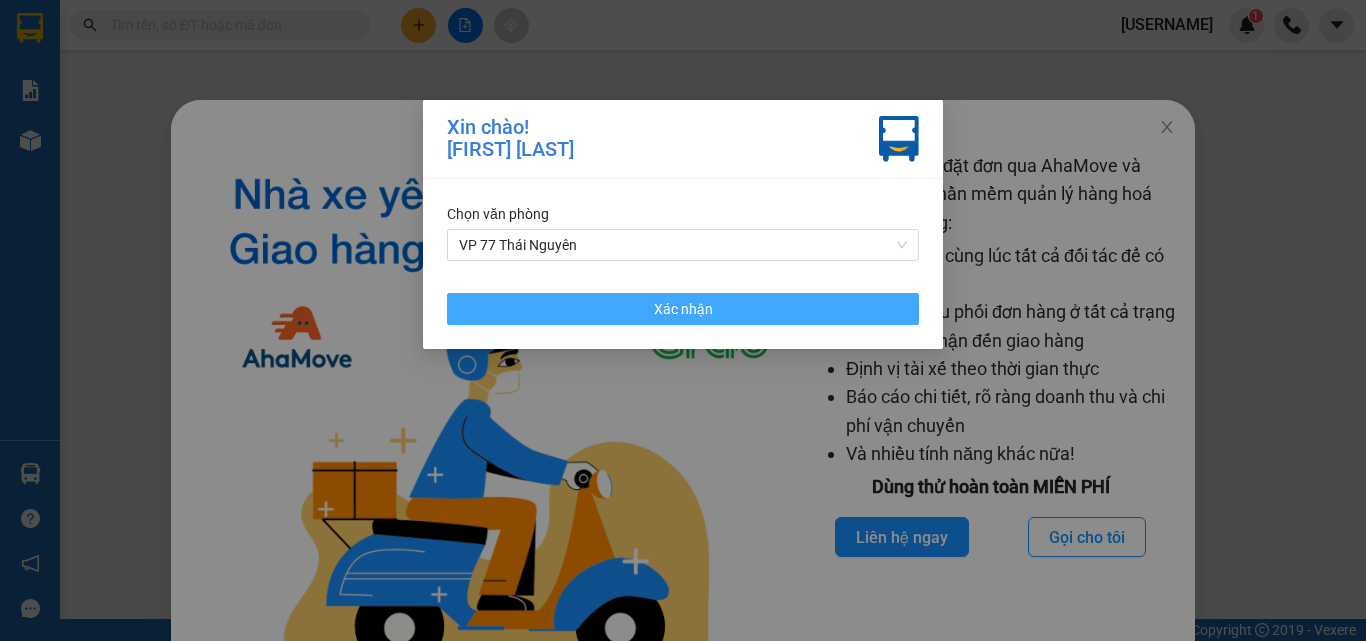 drag, startPoint x: 748, startPoint y: 317, endPoint x: 1107, endPoint y: 161, distance: 391.42944 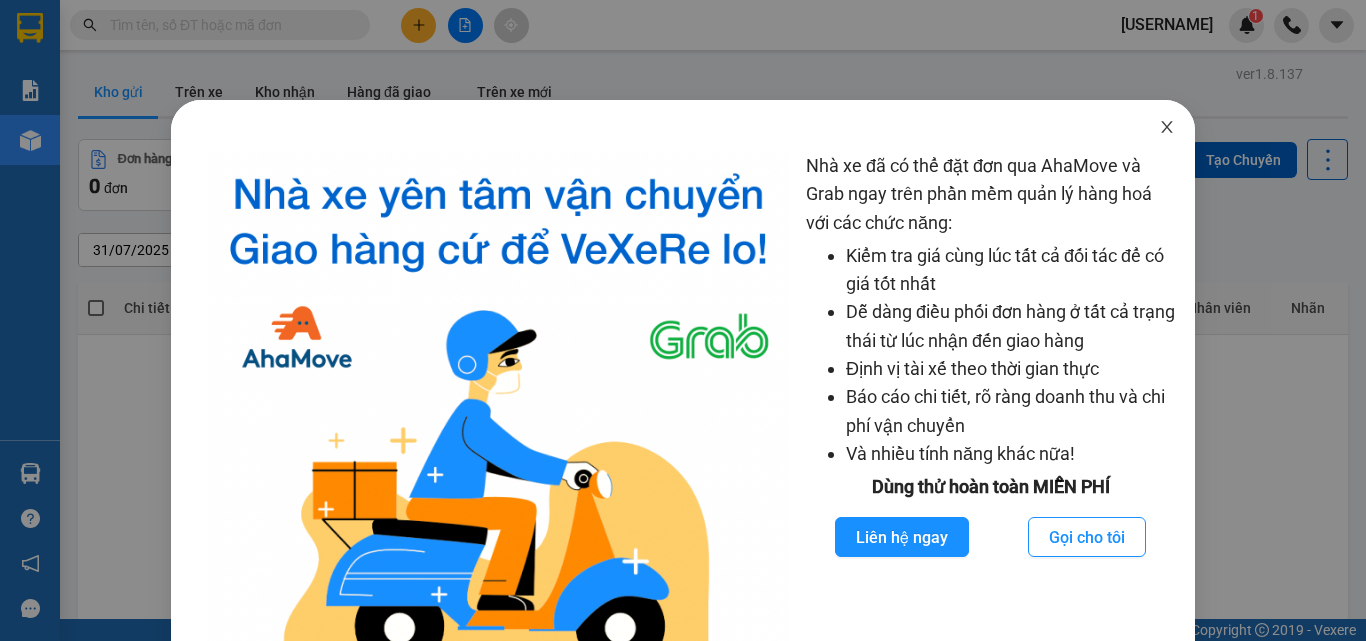 click 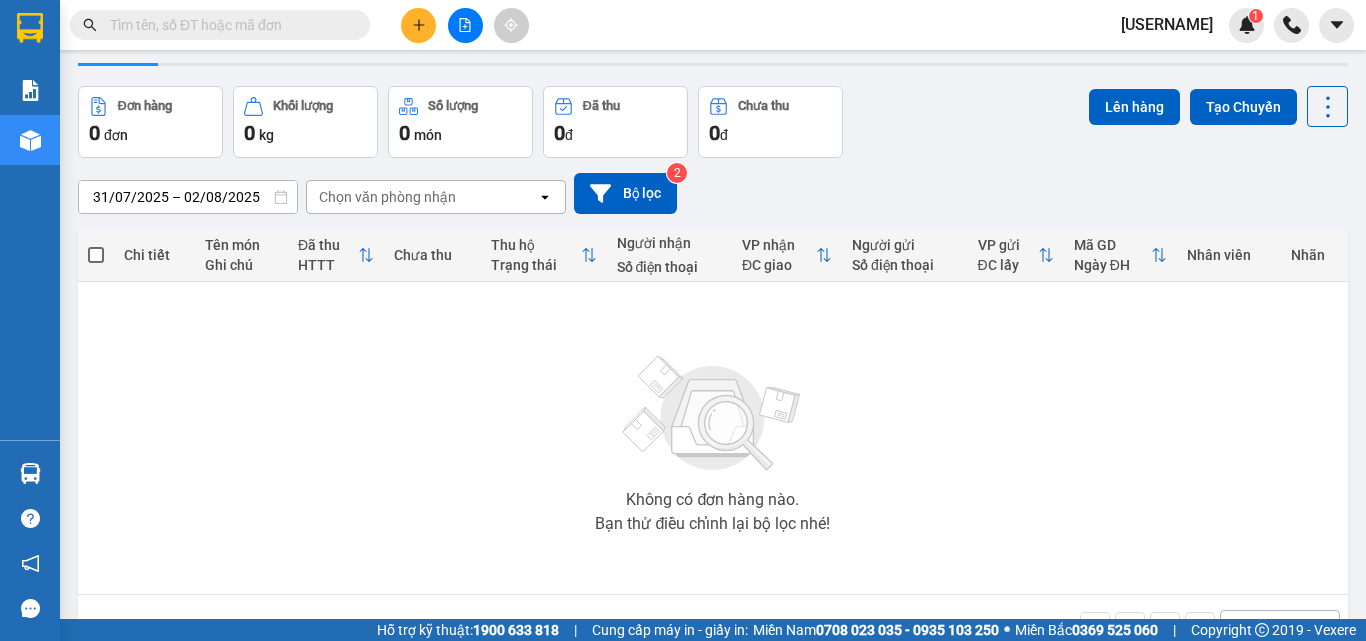 scroll, scrollTop: 0, scrollLeft: 0, axis: both 